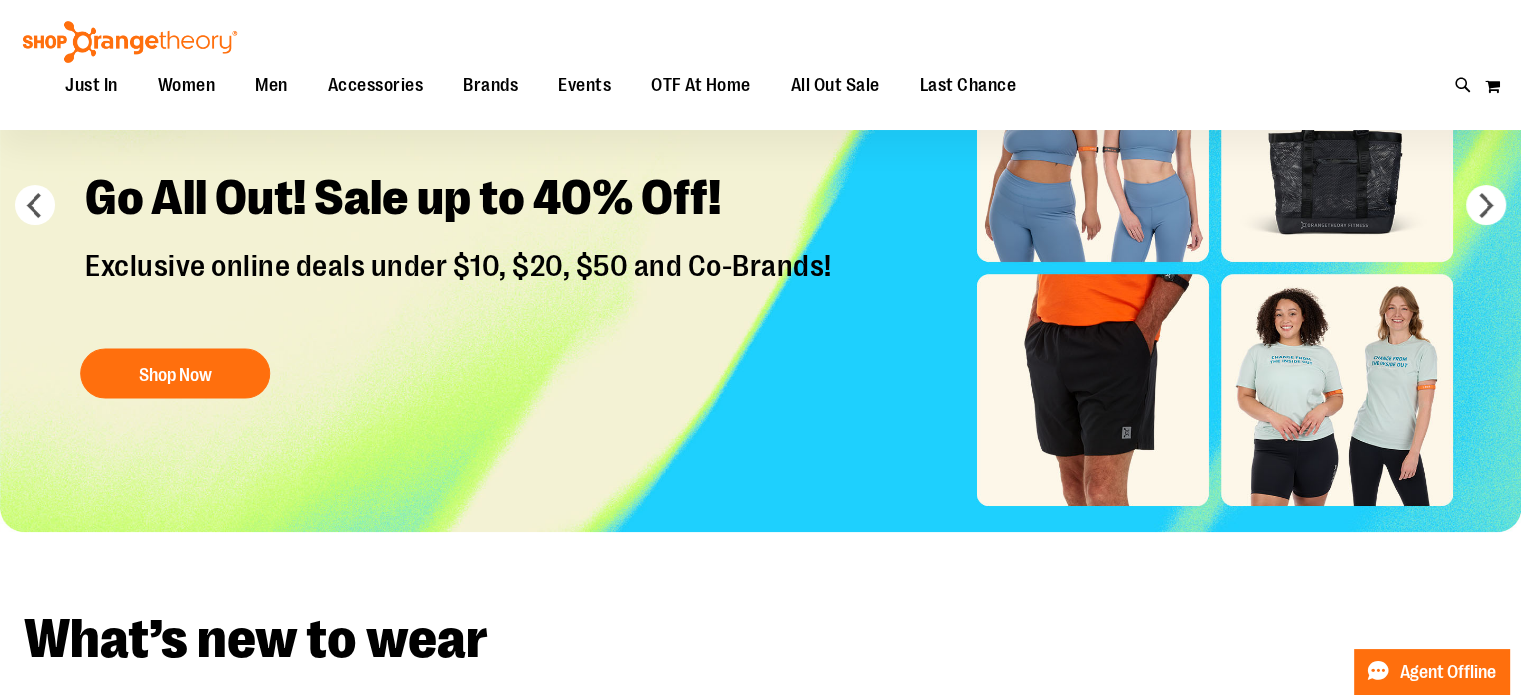 scroll, scrollTop: 0, scrollLeft: 0, axis: both 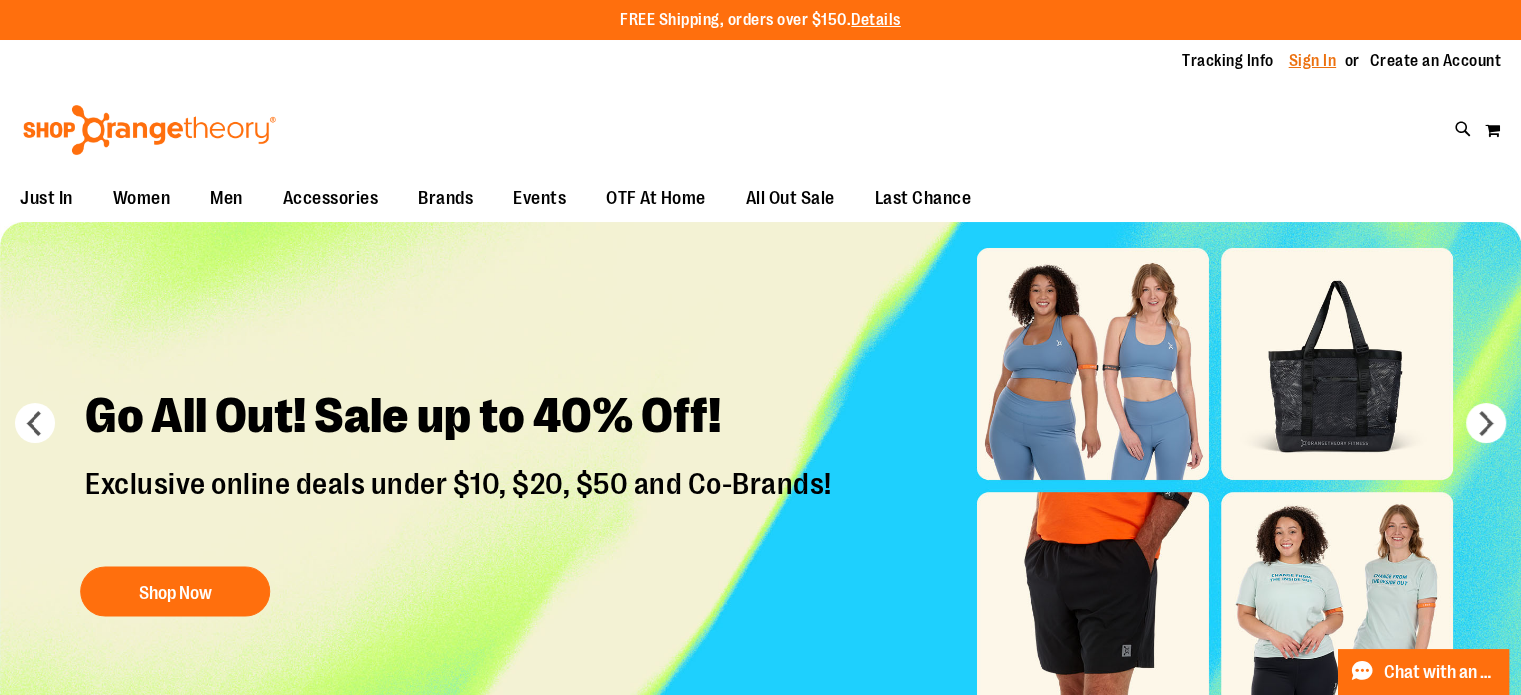 type on "**********" 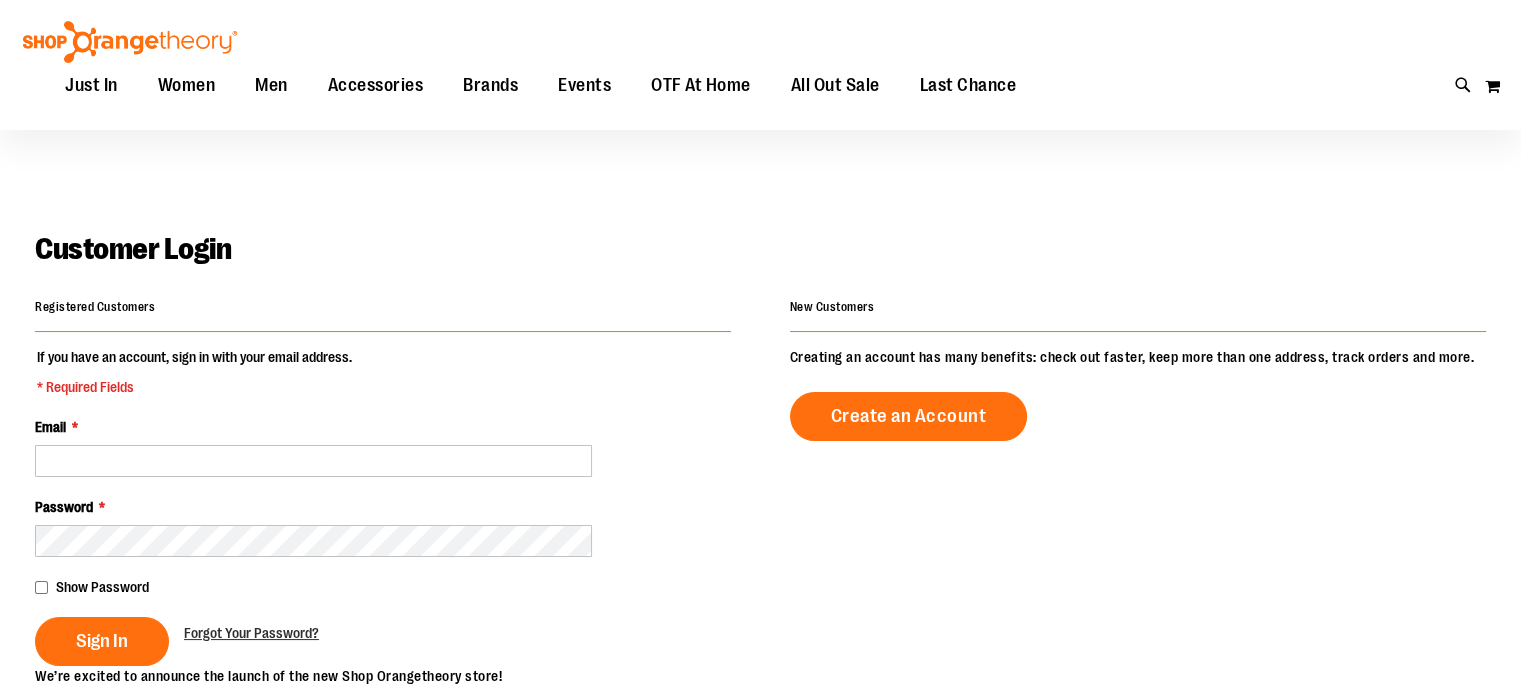 scroll, scrollTop: 76, scrollLeft: 0, axis: vertical 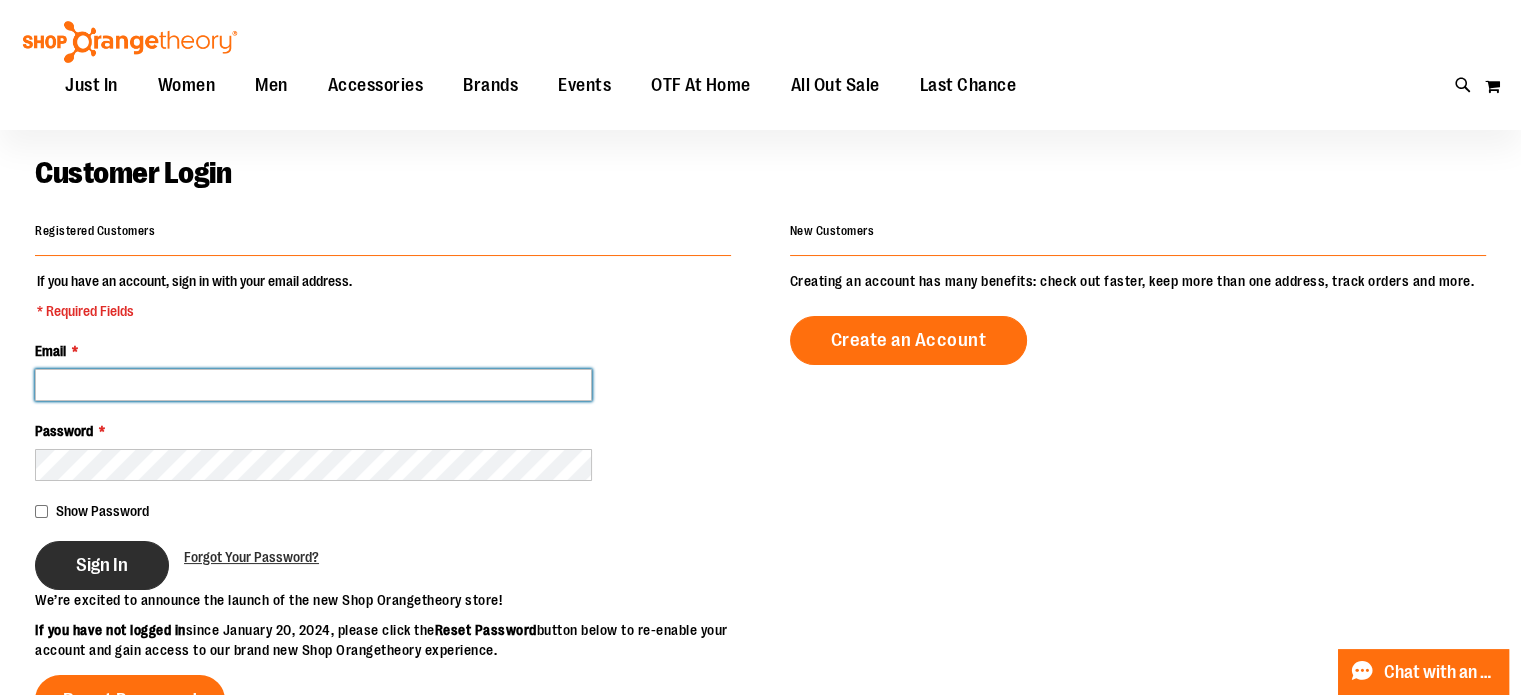 type on "**********" 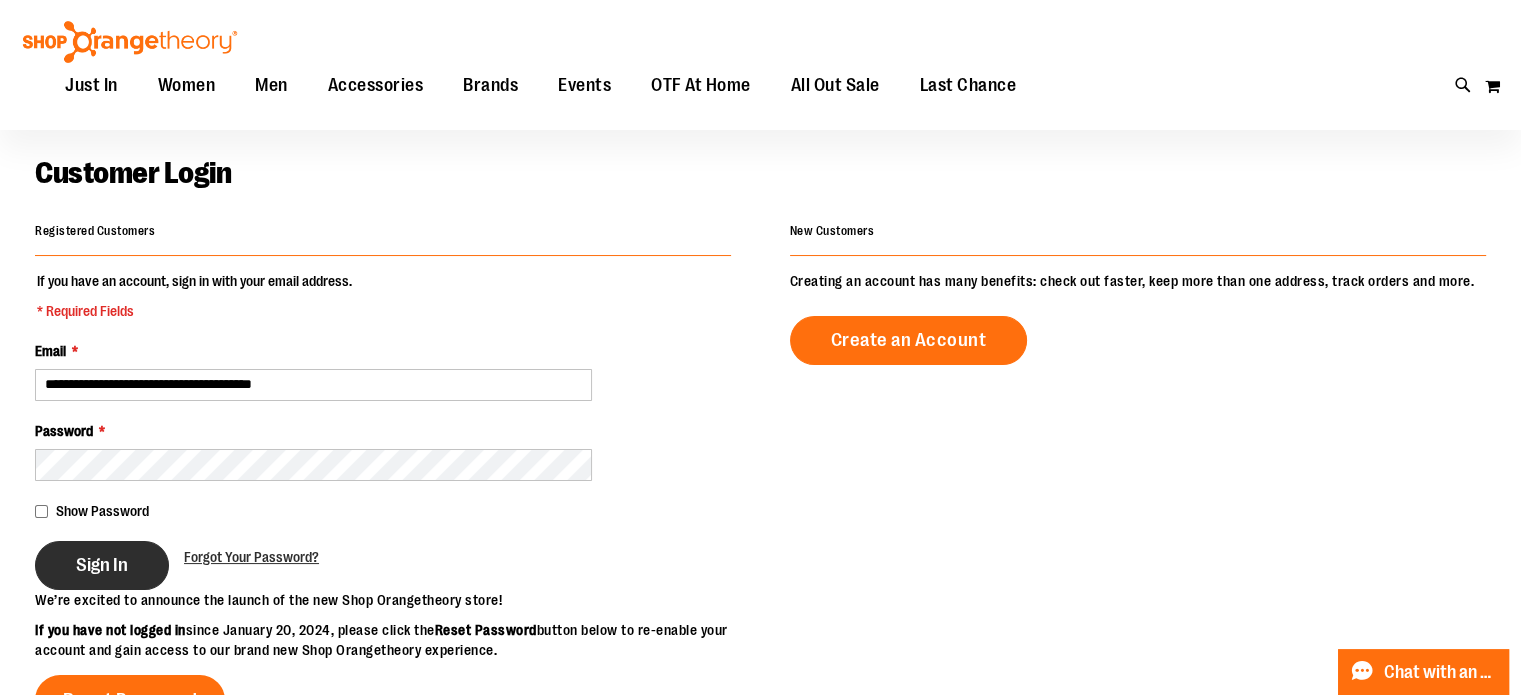 type on "**********" 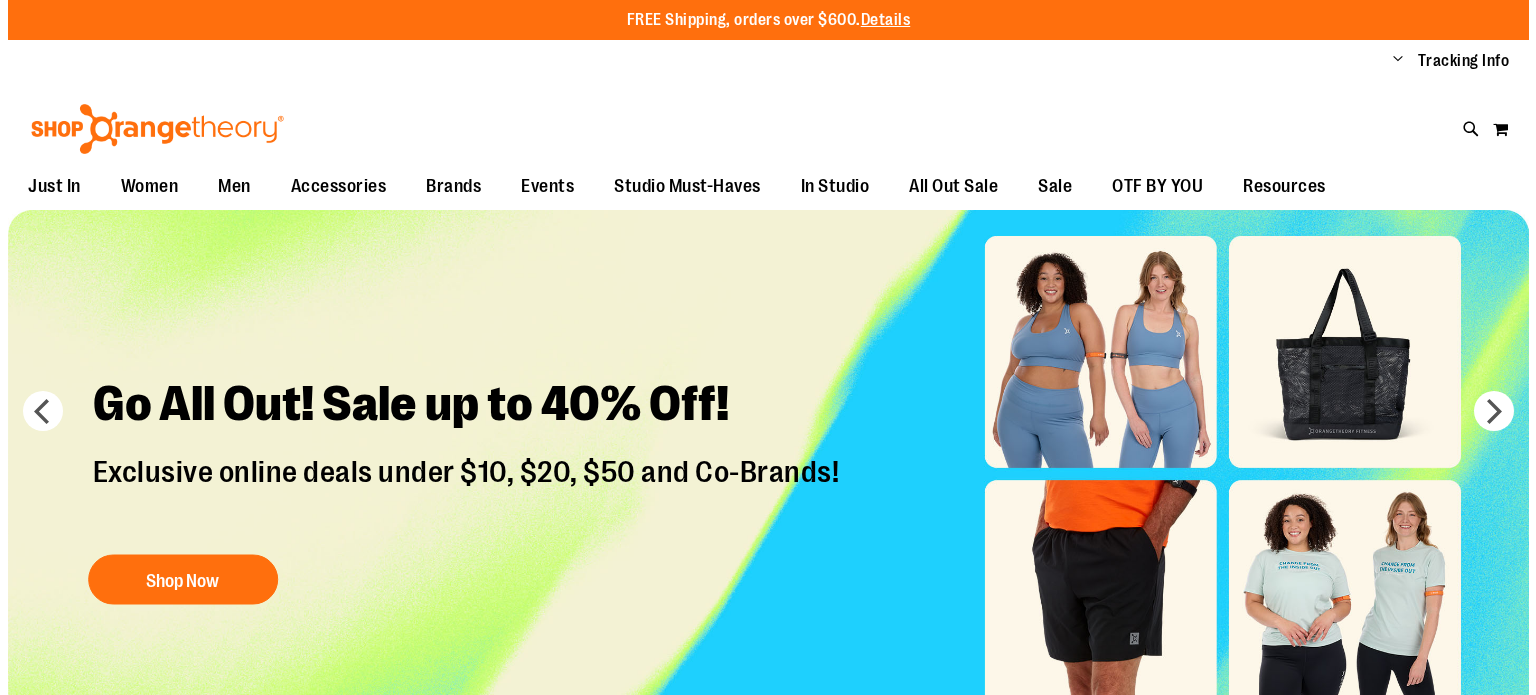 scroll, scrollTop: 0, scrollLeft: 0, axis: both 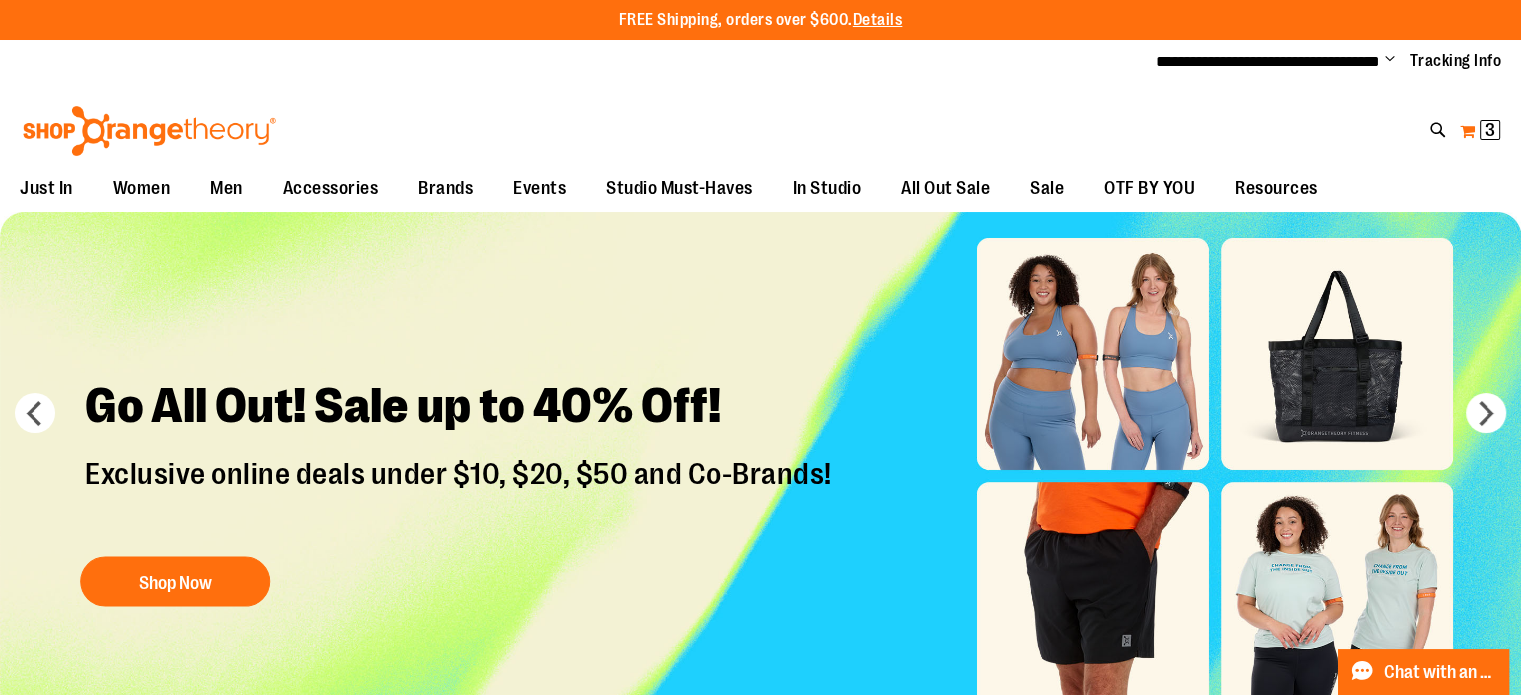 type on "**********" 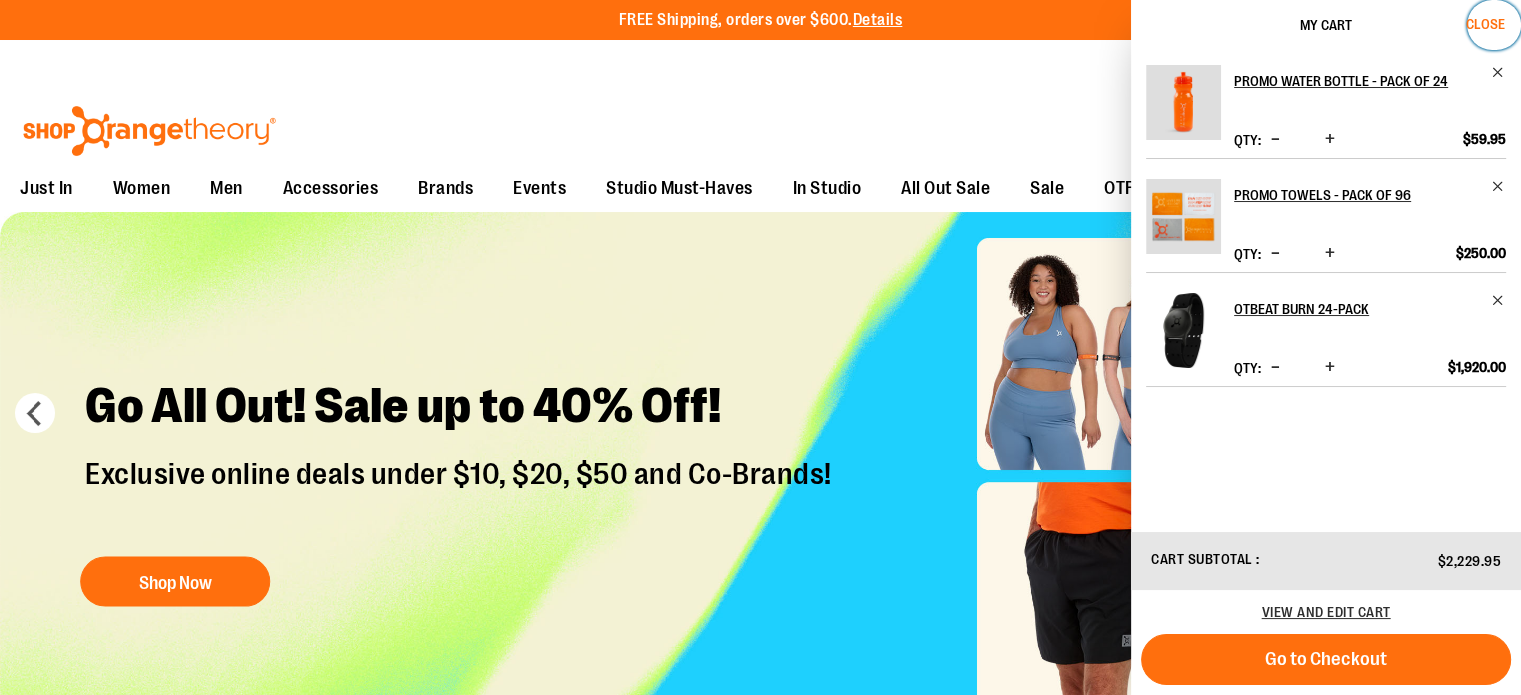 click on "Close" at bounding box center [1485, 24] 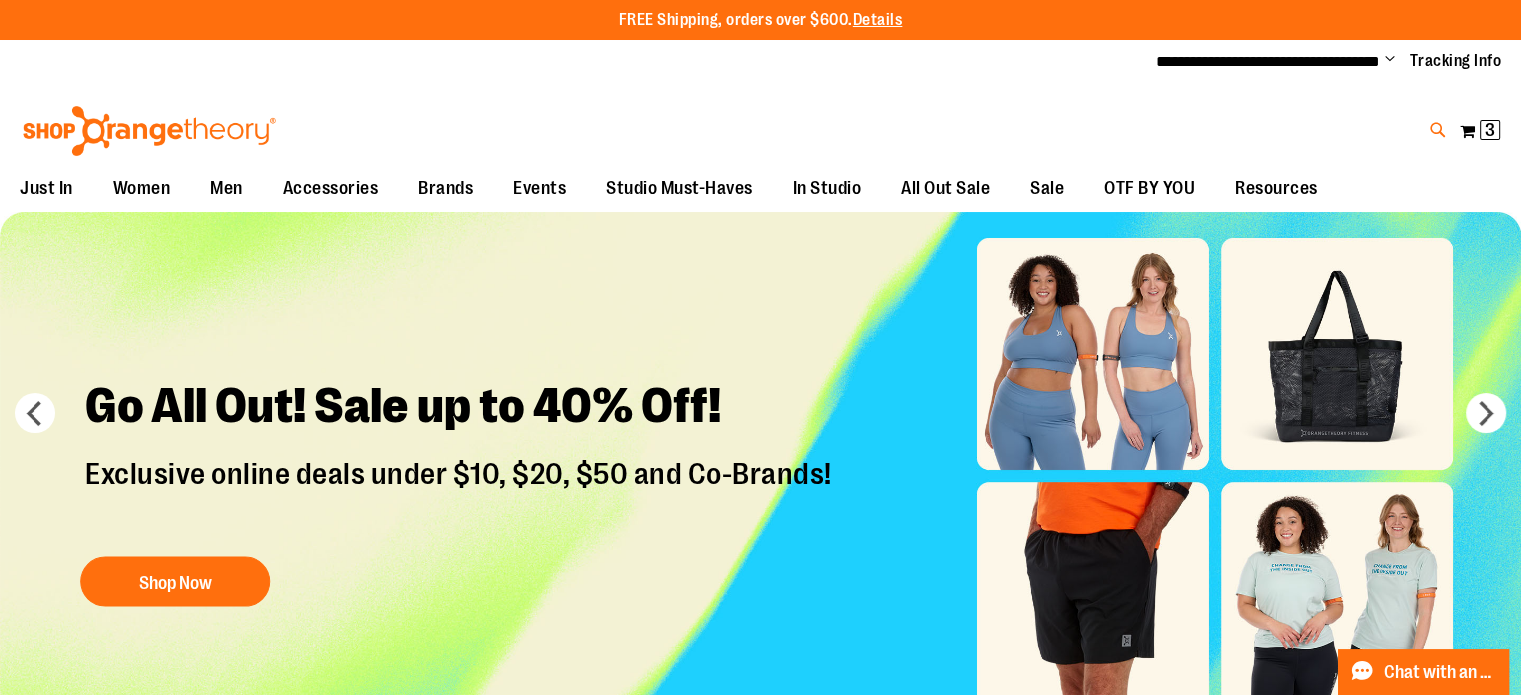 click at bounding box center [1438, 130] 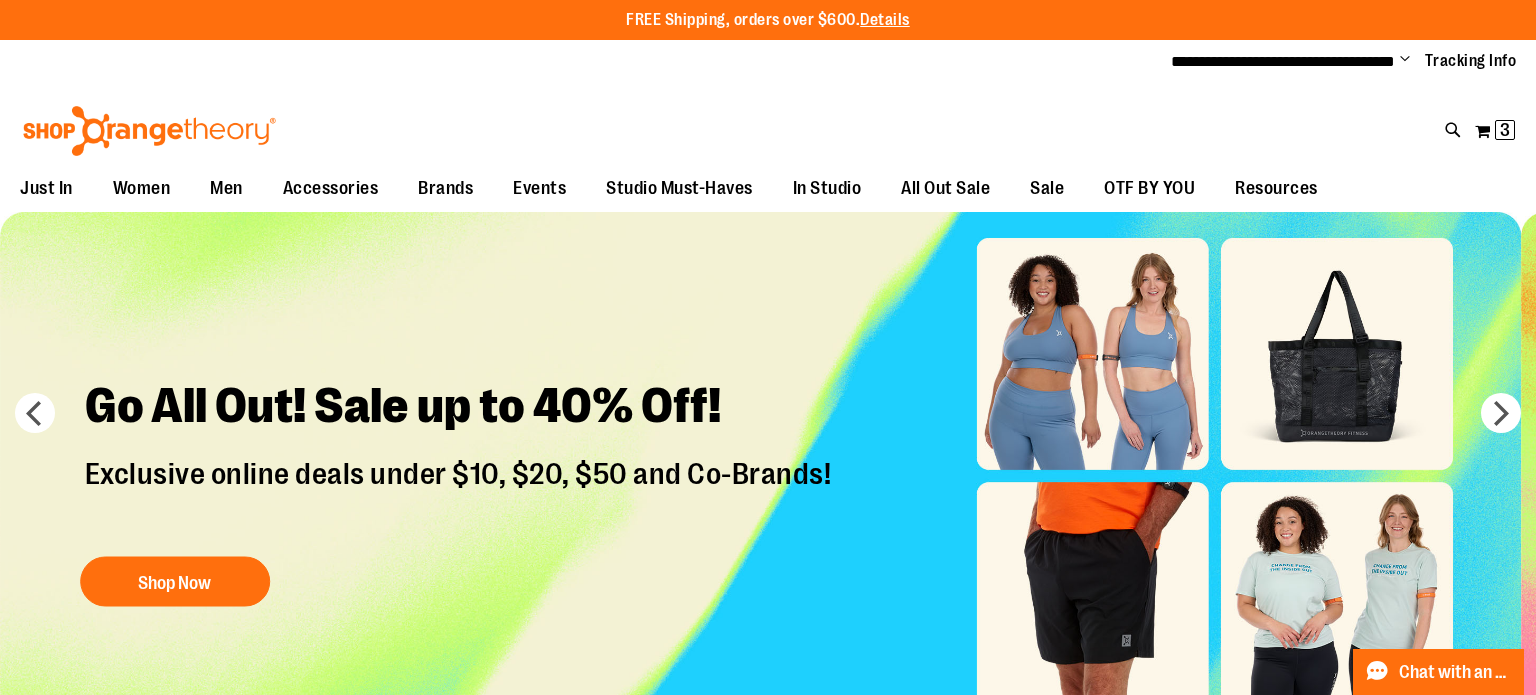 type on "**********" 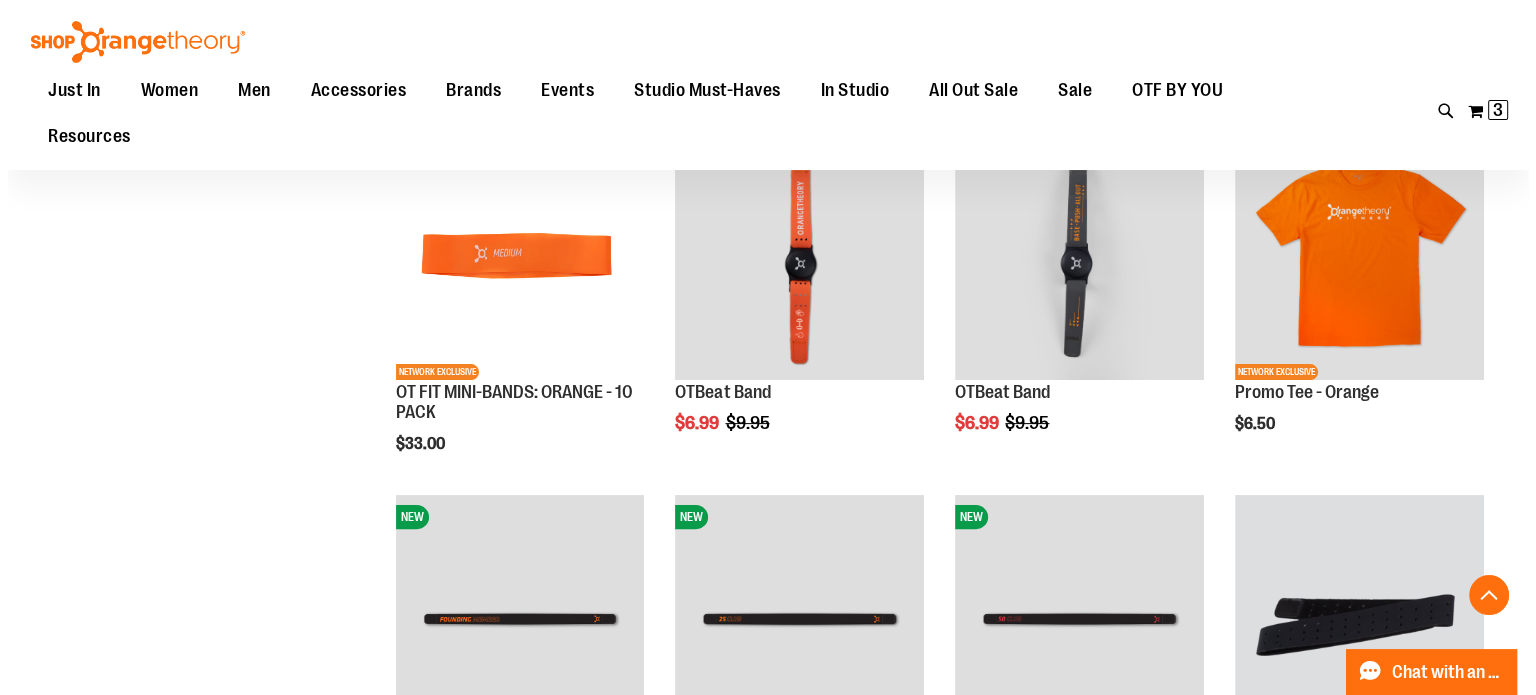 scroll, scrollTop: 443, scrollLeft: 0, axis: vertical 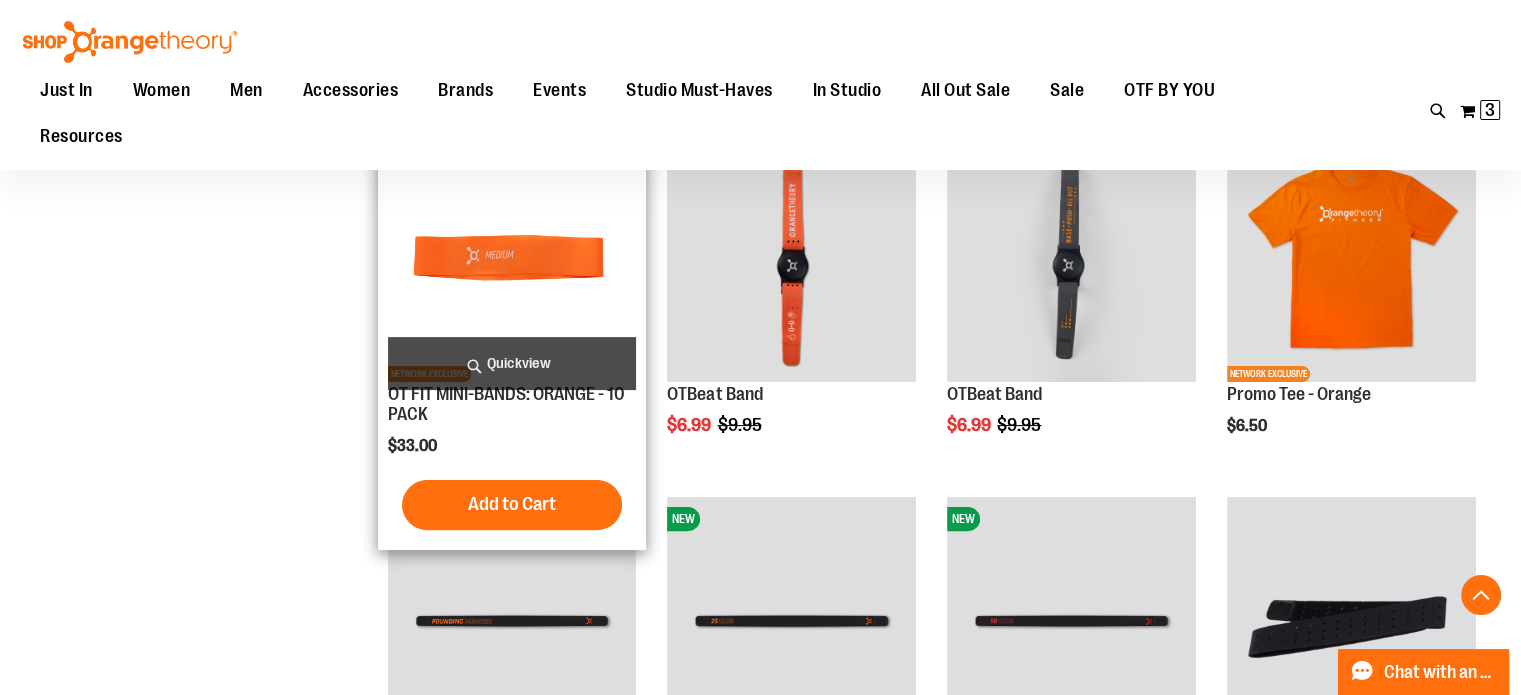 type on "**********" 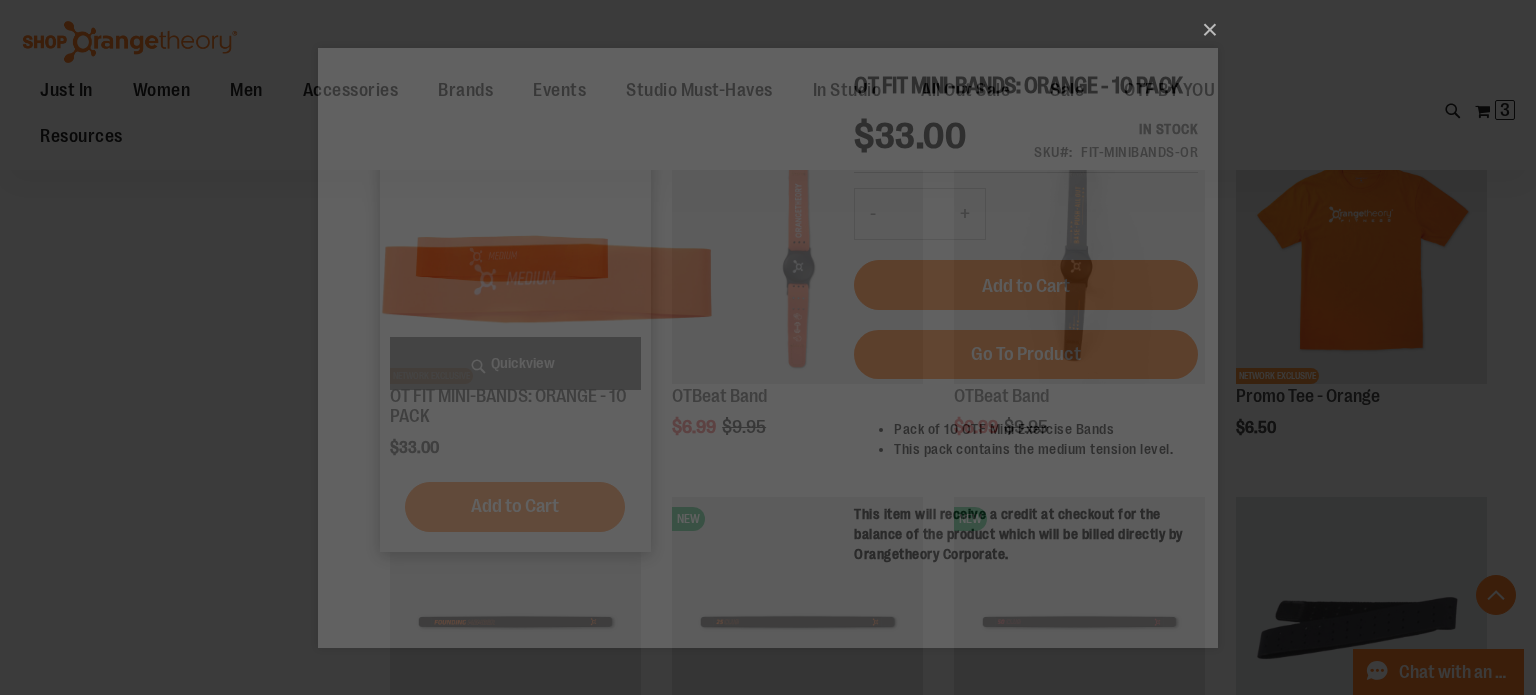 scroll, scrollTop: 0, scrollLeft: 0, axis: both 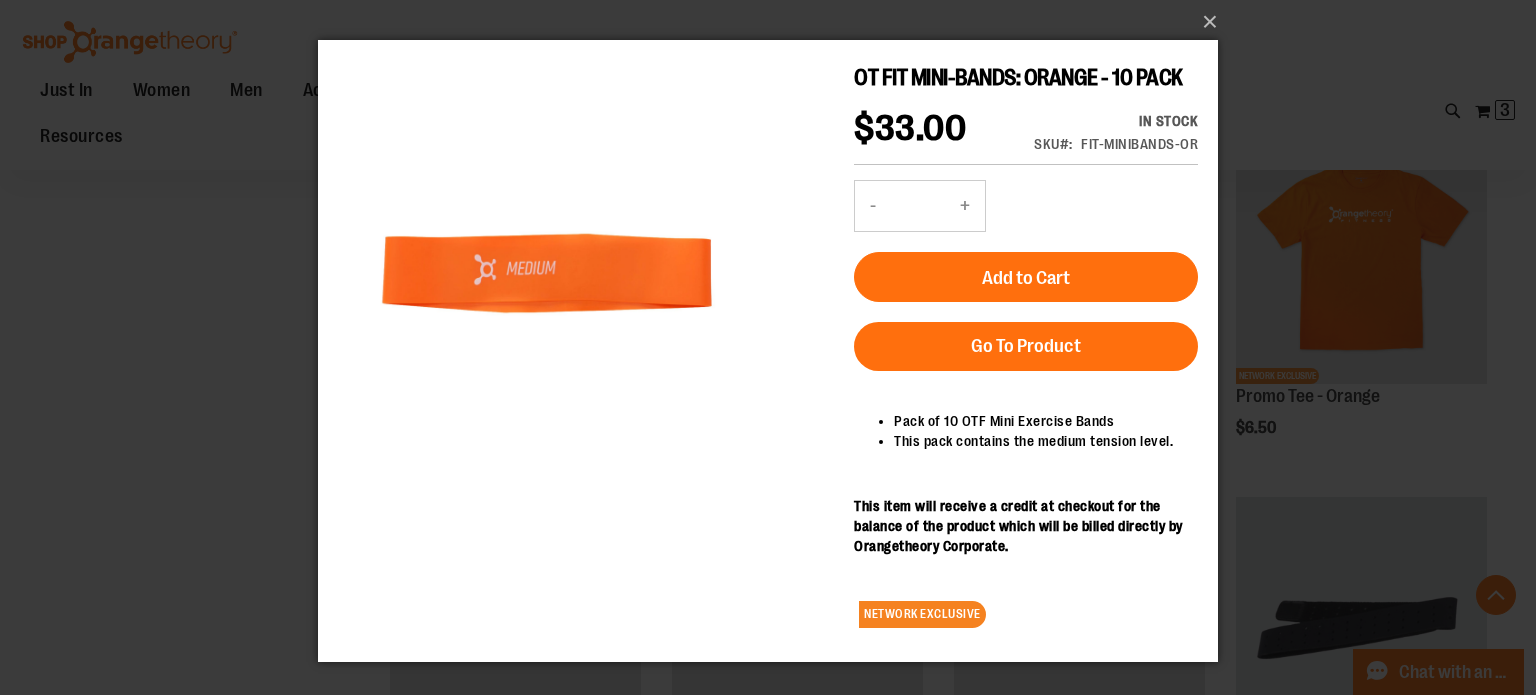 click on "+" at bounding box center (965, 206) 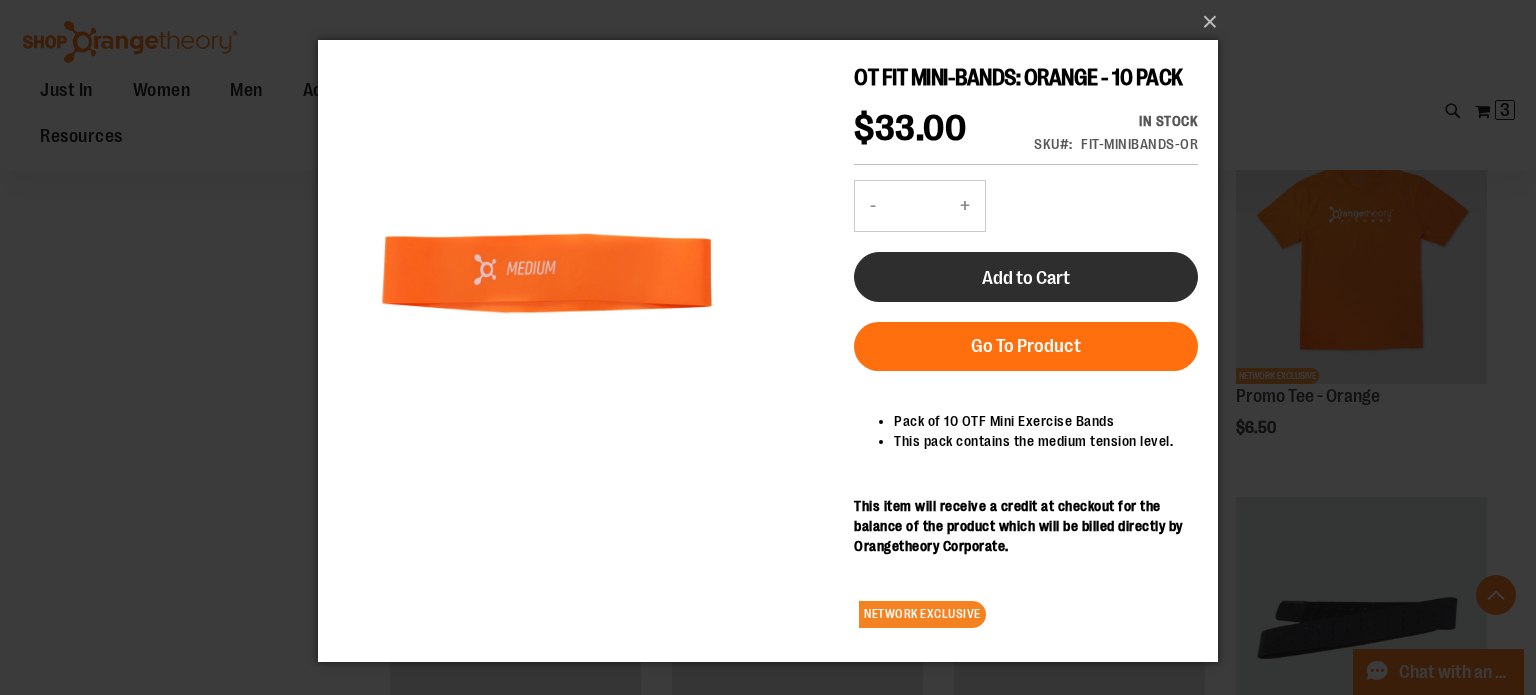 click on "Add to Cart" at bounding box center [1026, 277] 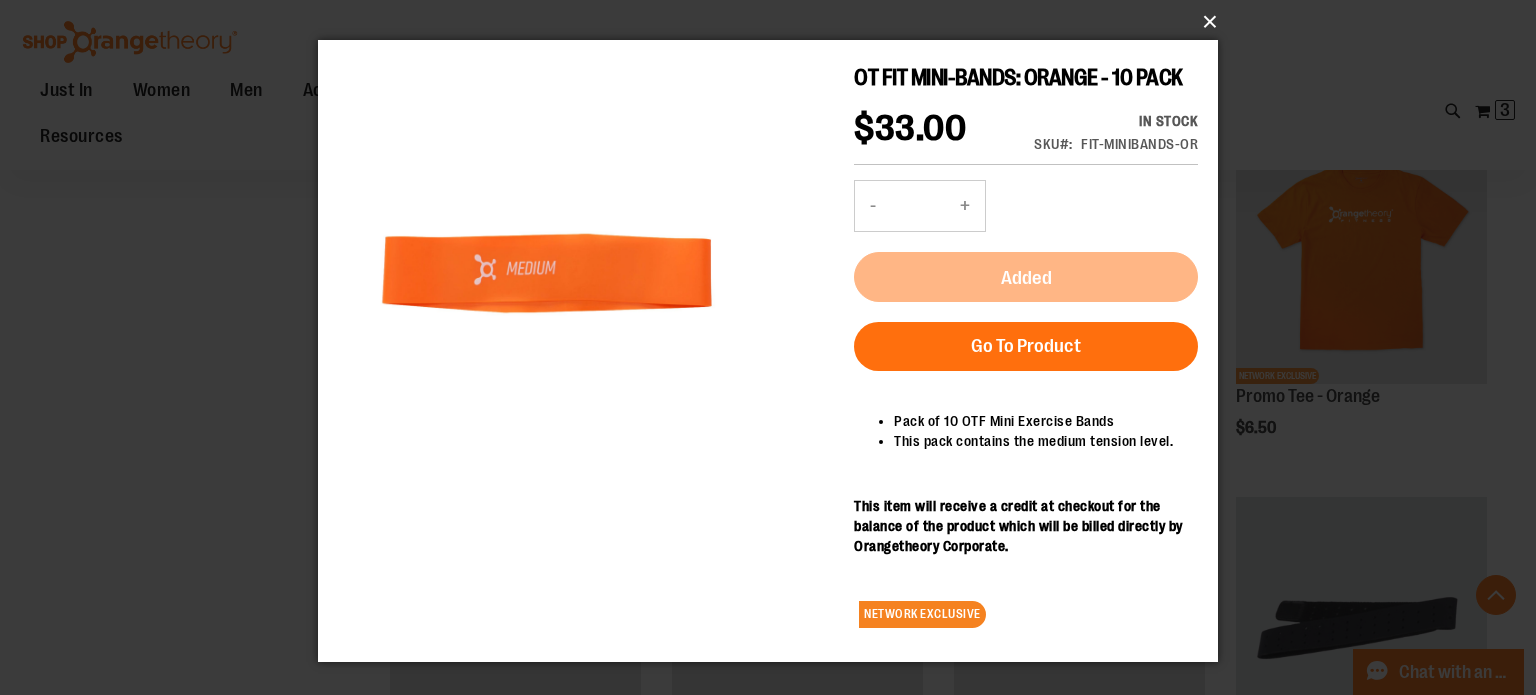 click on "×" at bounding box center [774, 22] 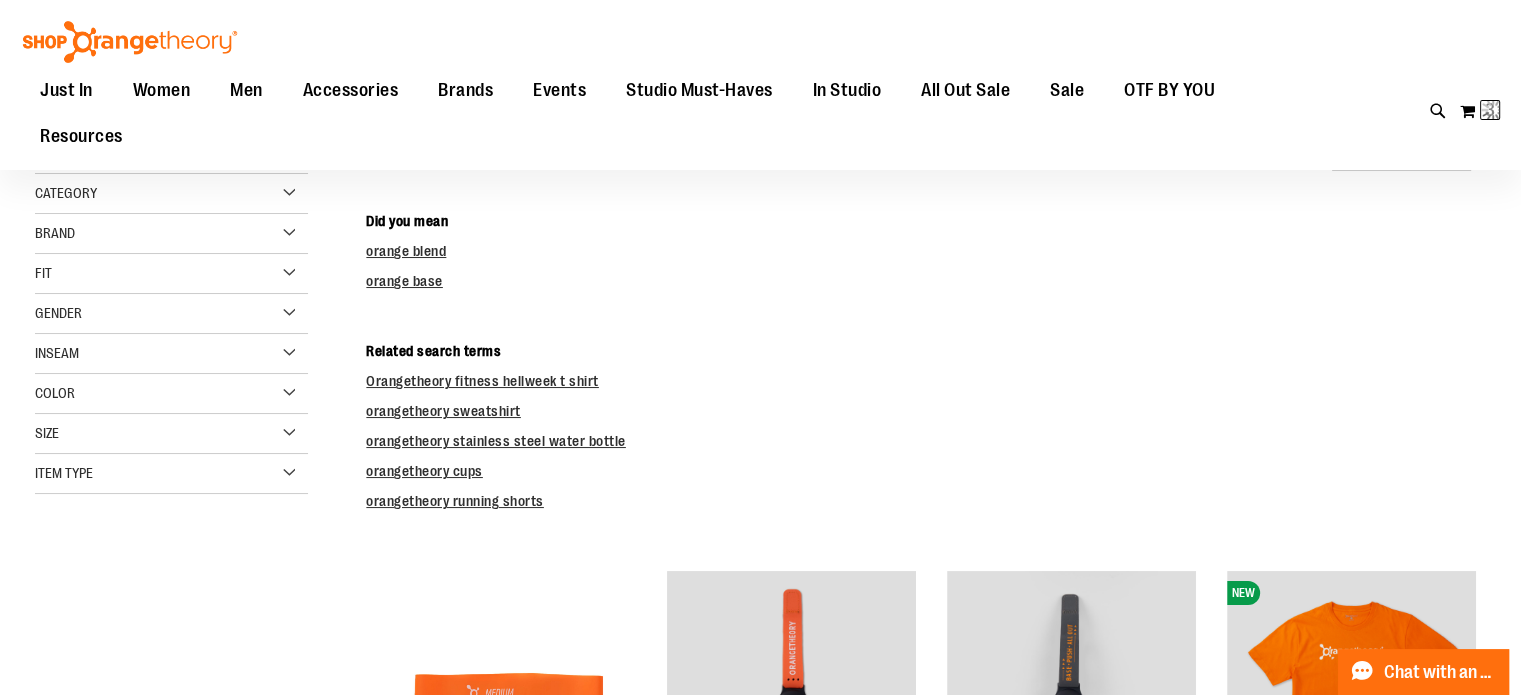 scroll, scrollTop: 0, scrollLeft: 0, axis: both 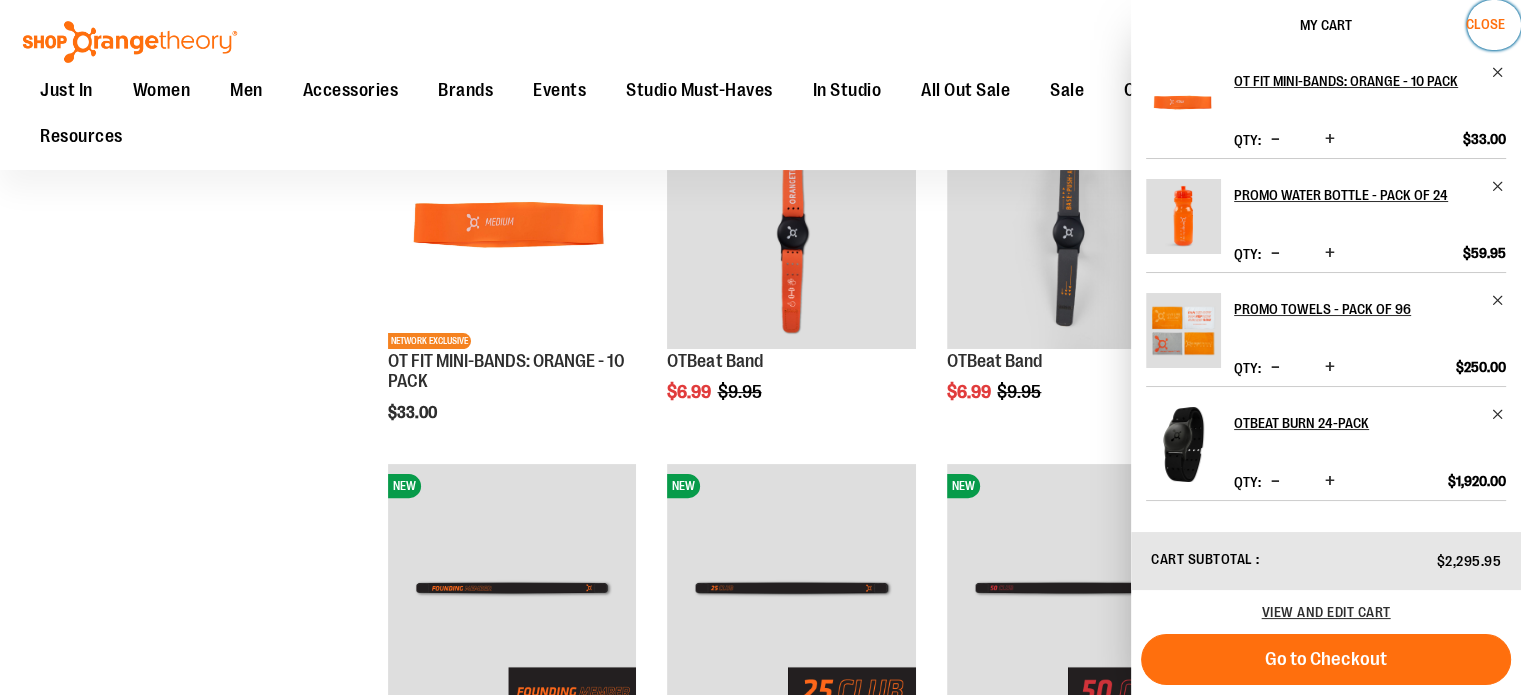 click on "Close" at bounding box center (1485, 24) 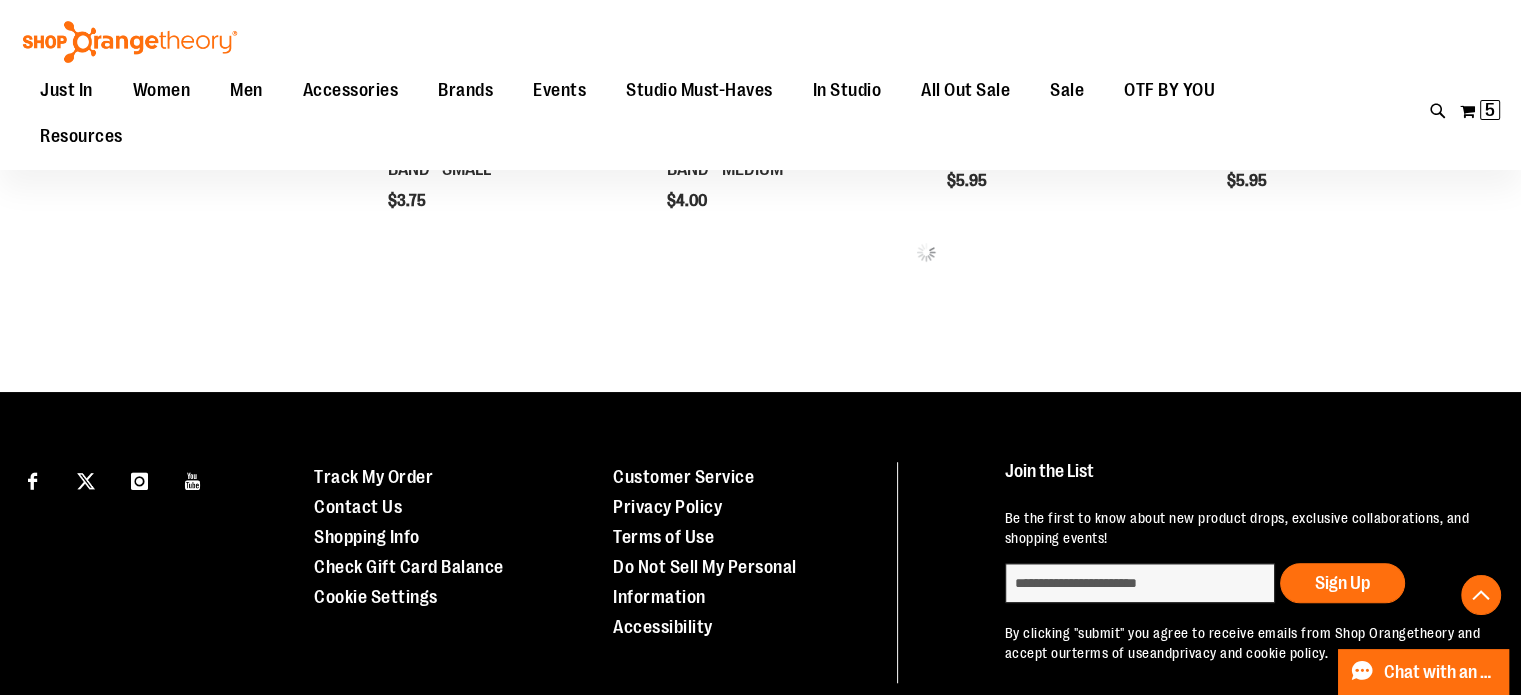 scroll, scrollTop: 1416, scrollLeft: 0, axis: vertical 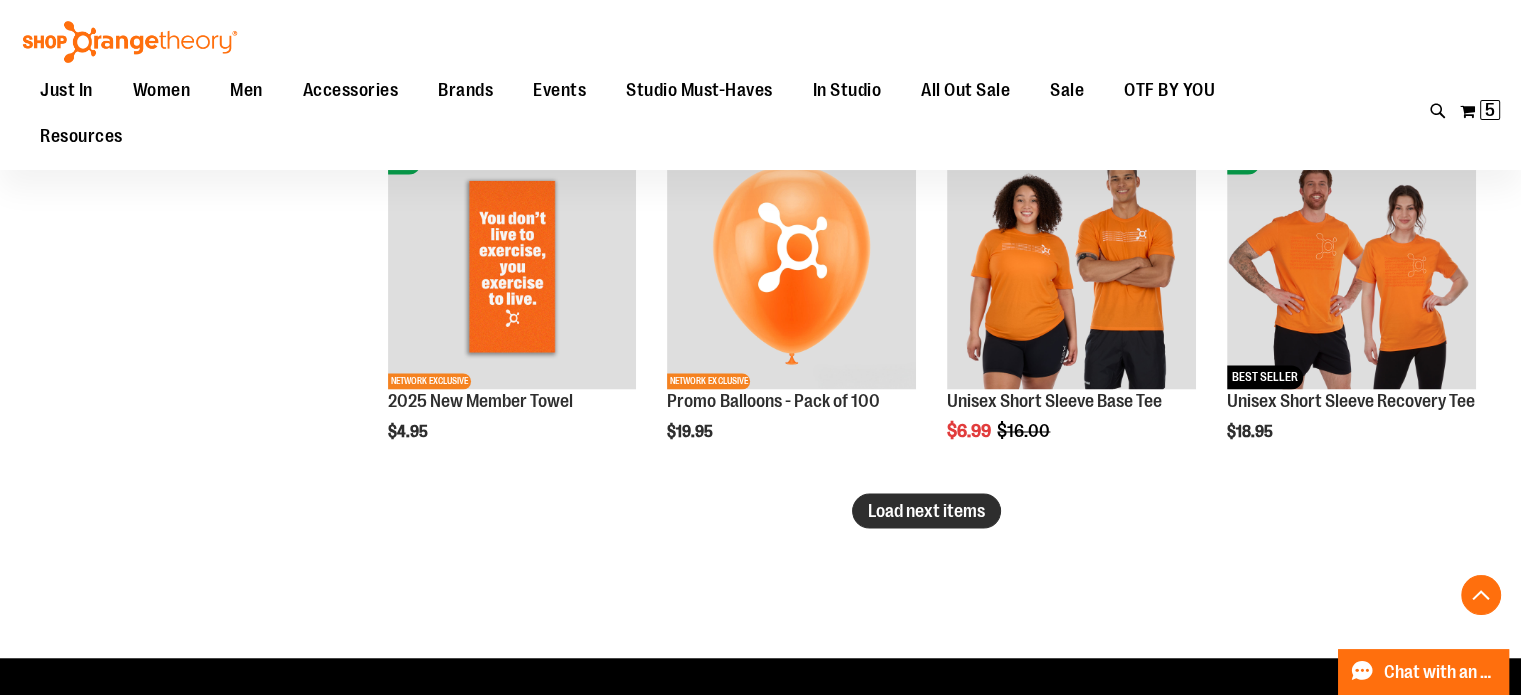 click on "Load next items" at bounding box center (926, 510) 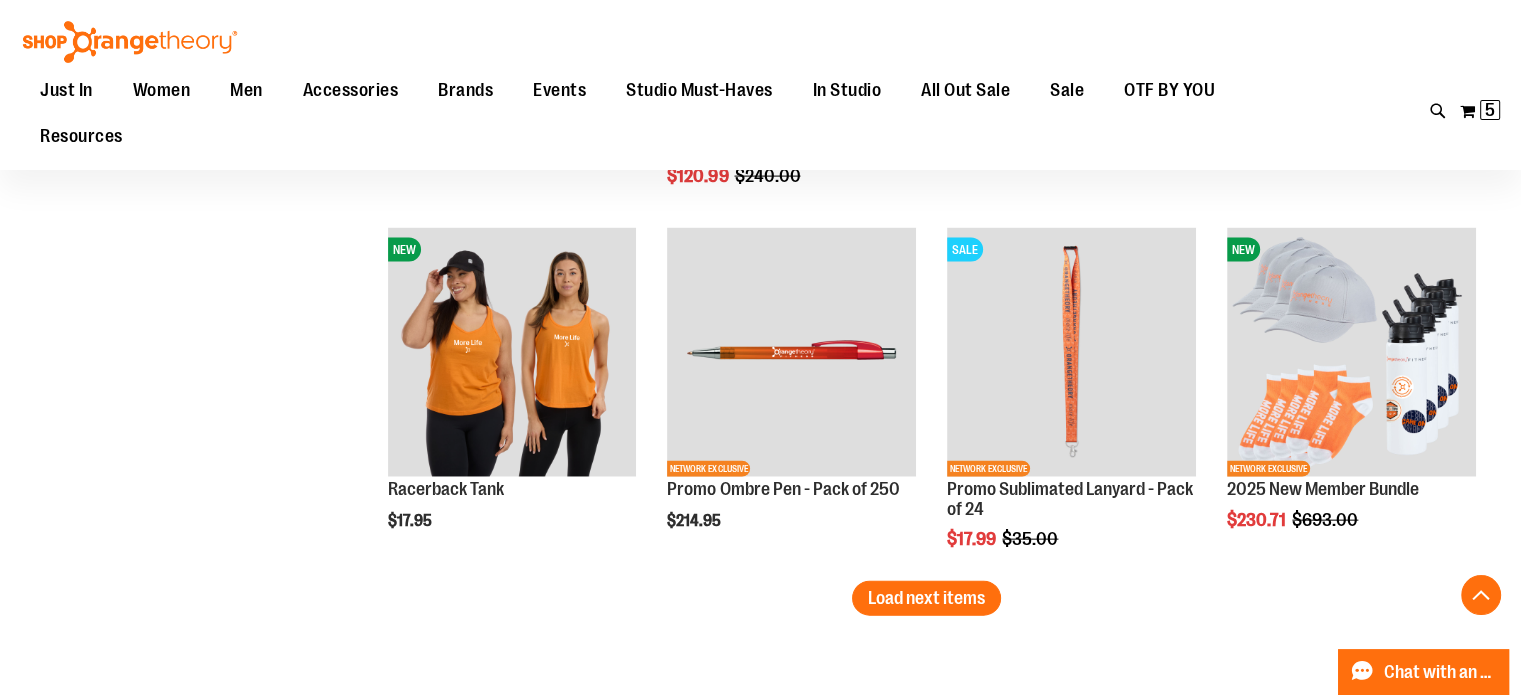 scroll, scrollTop: 4334, scrollLeft: 0, axis: vertical 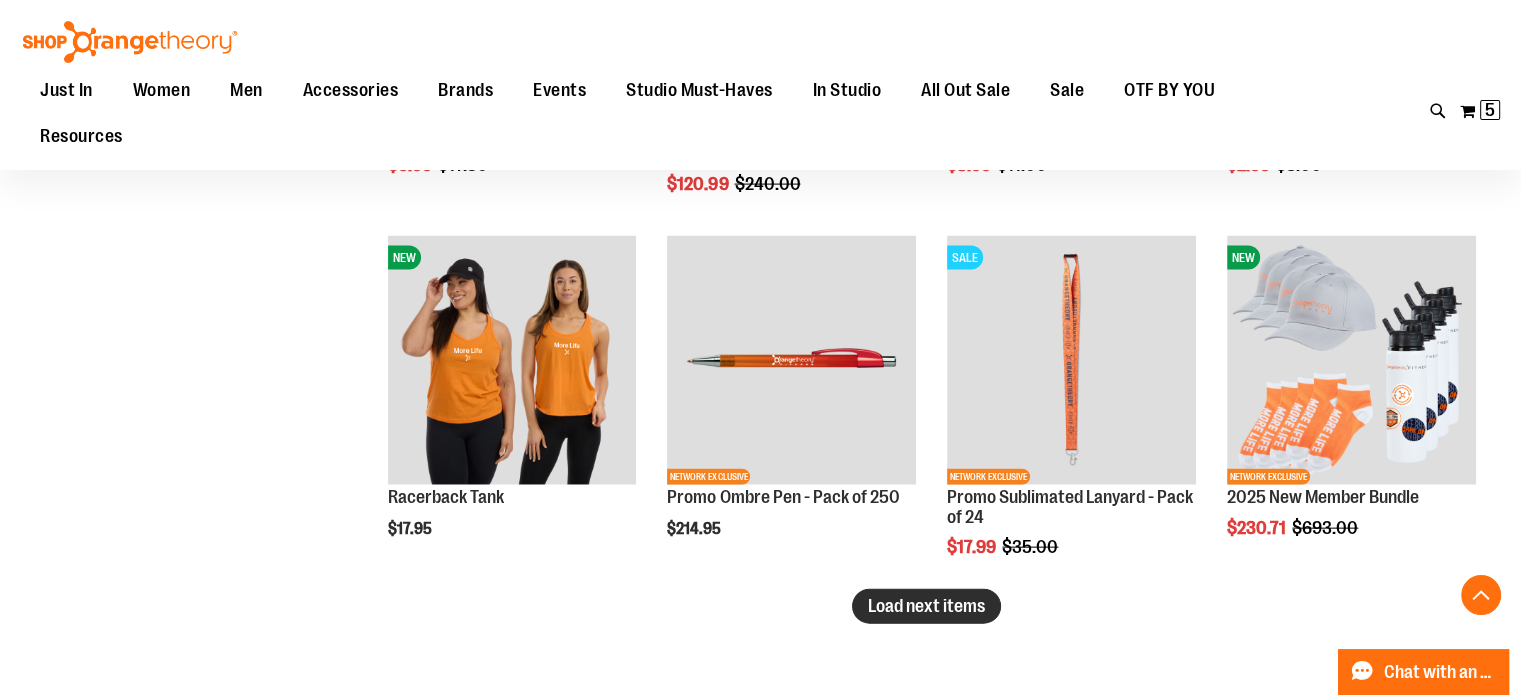 click on "Load next items" at bounding box center (926, 606) 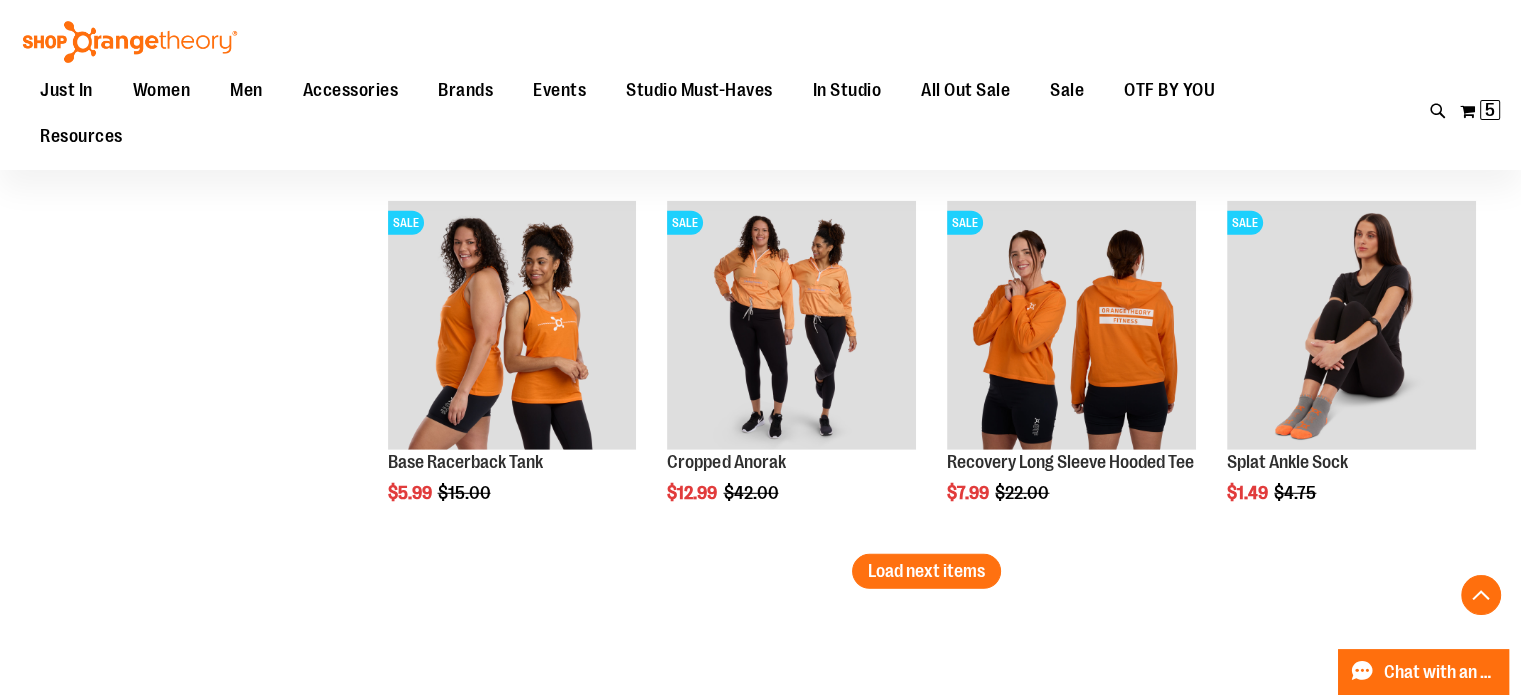 scroll, scrollTop: 5460, scrollLeft: 0, axis: vertical 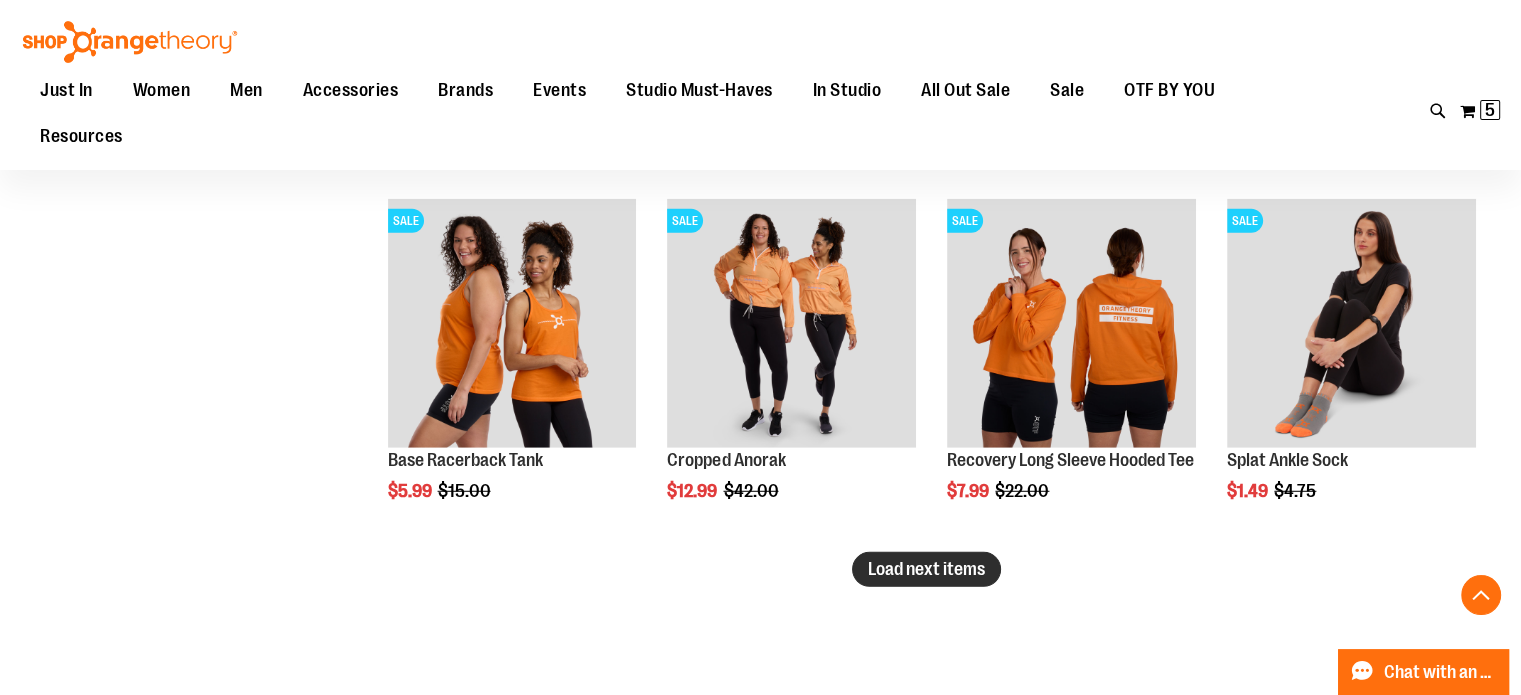 click on "Load next items" at bounding box center (926, 569) 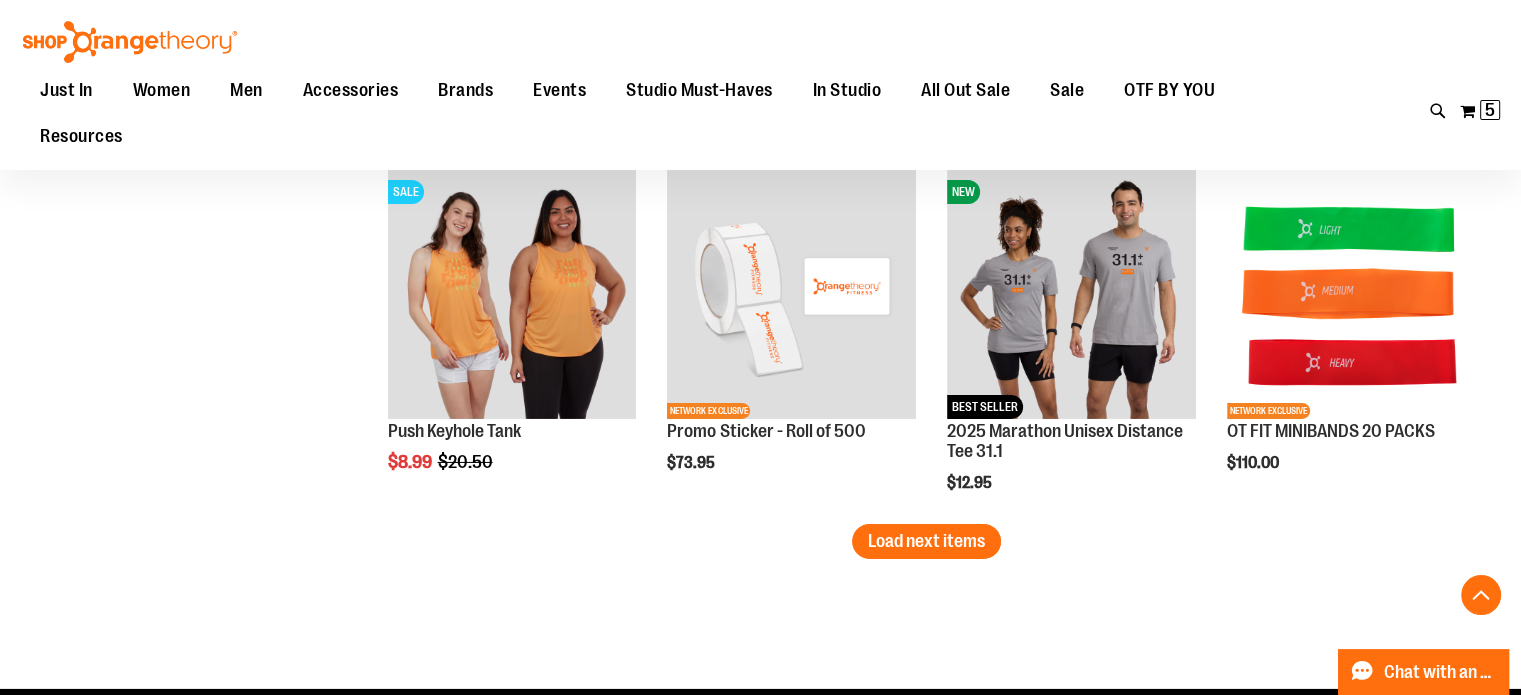 scroll, scrollTop: 6577, scrollLeft: 0, axis: vertical 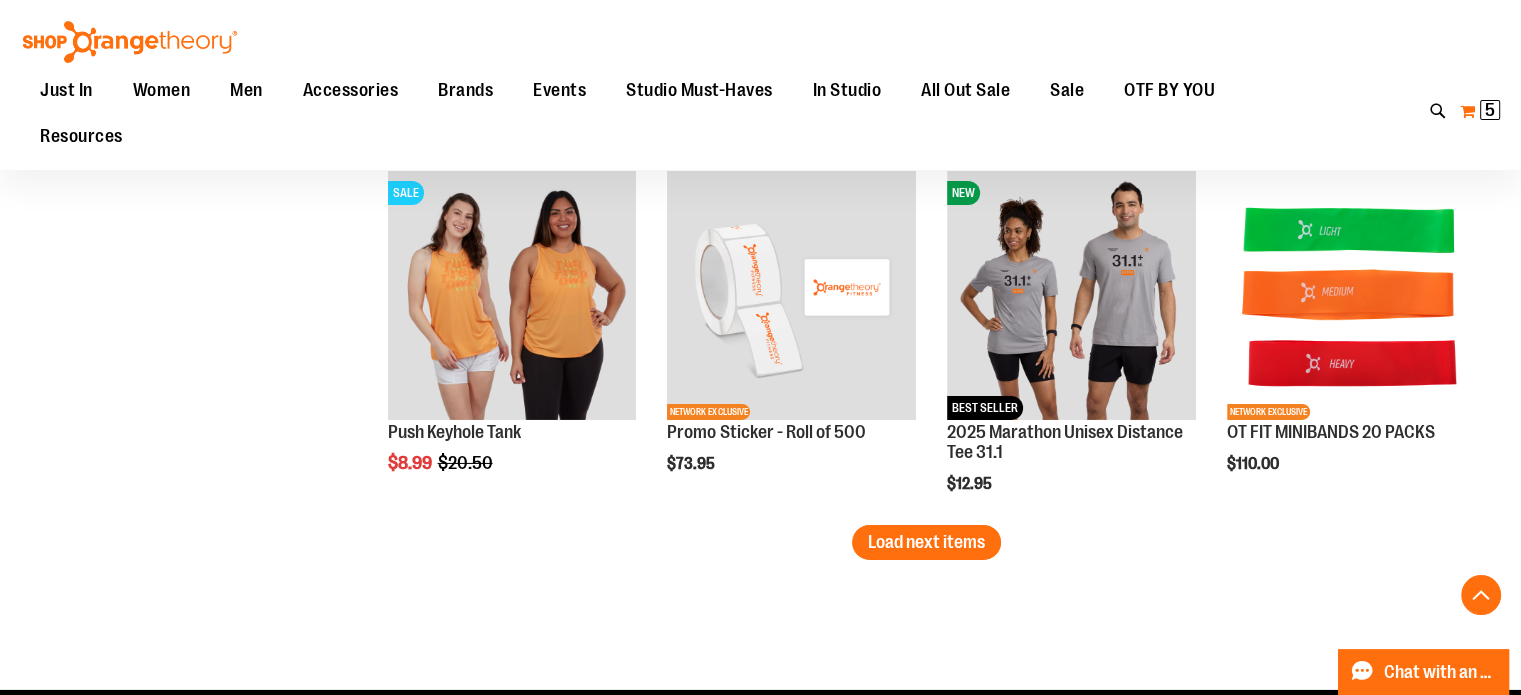 click on "5" at bounding box center [1490, 110] 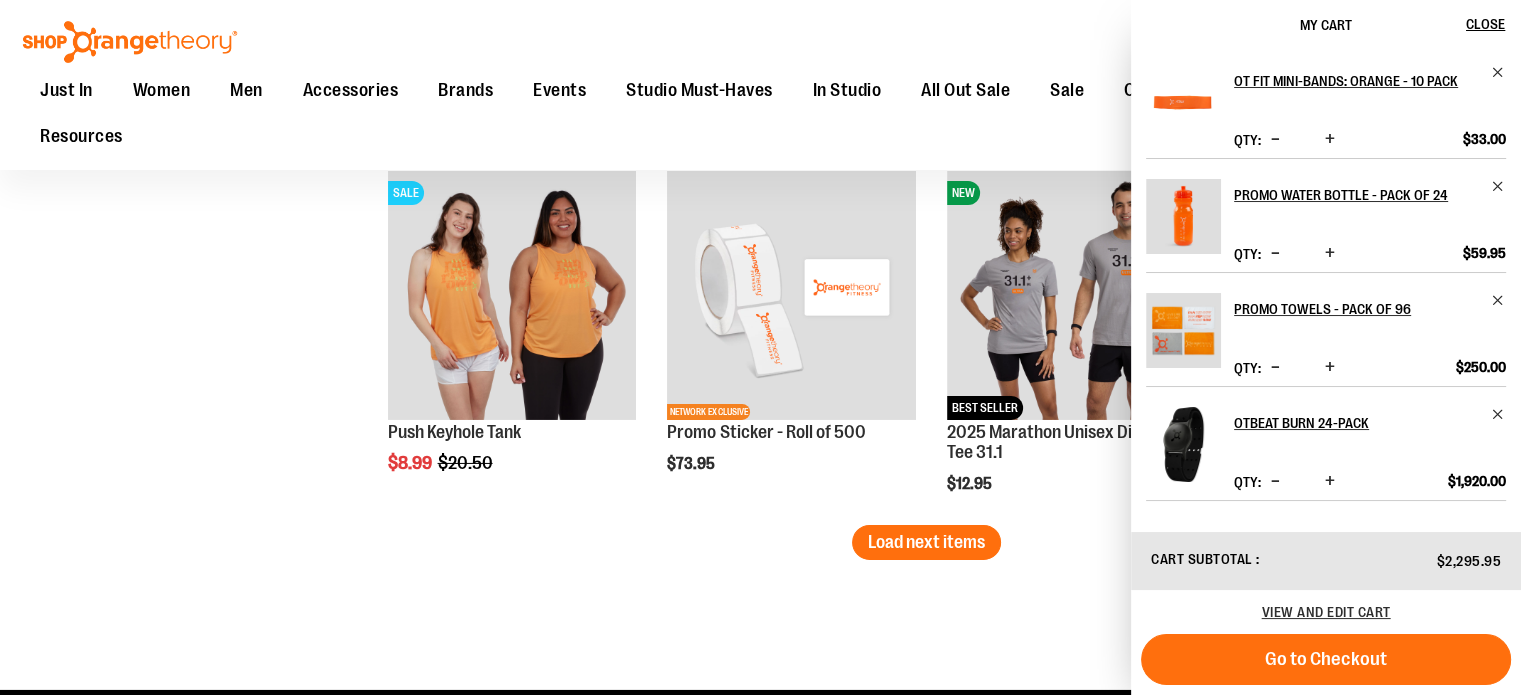click at bounding box center [1330, 253] 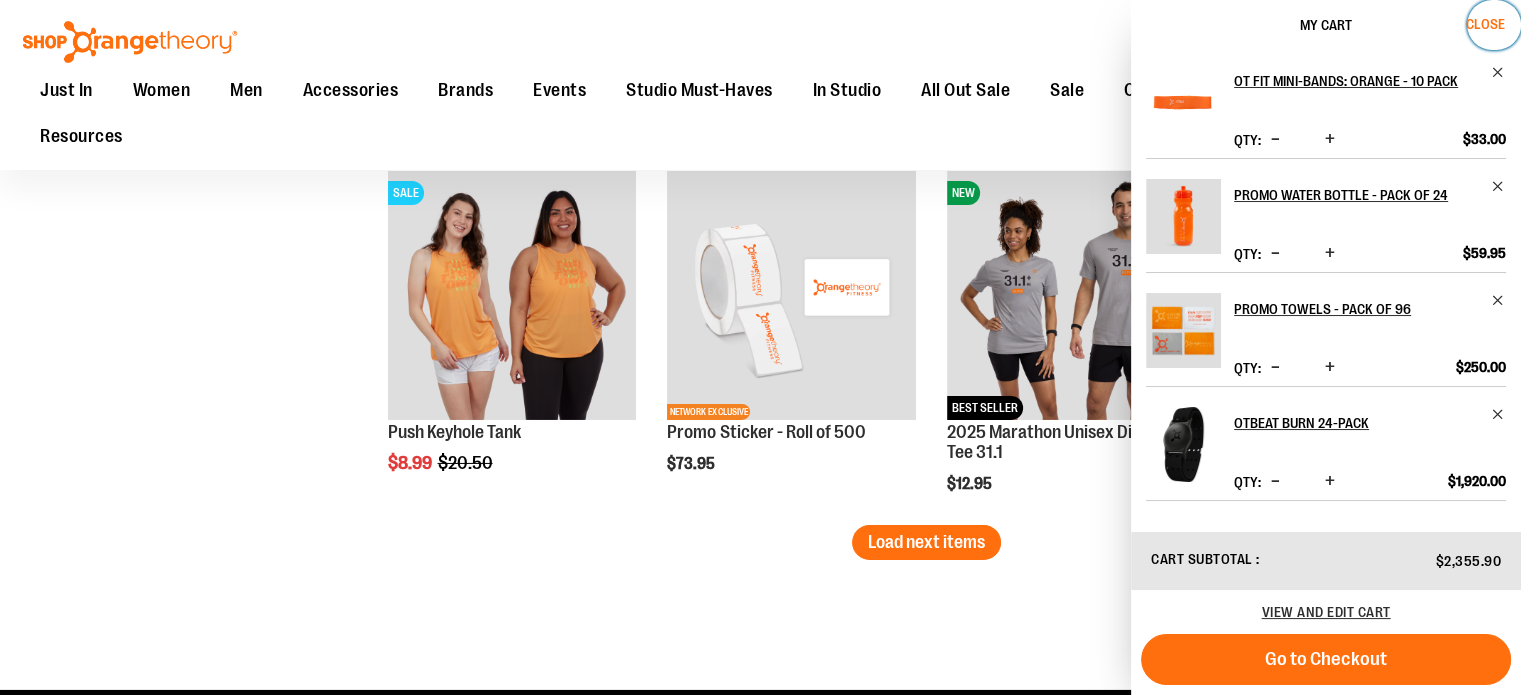 click on "Close" at bounding box center [1485, 24] 